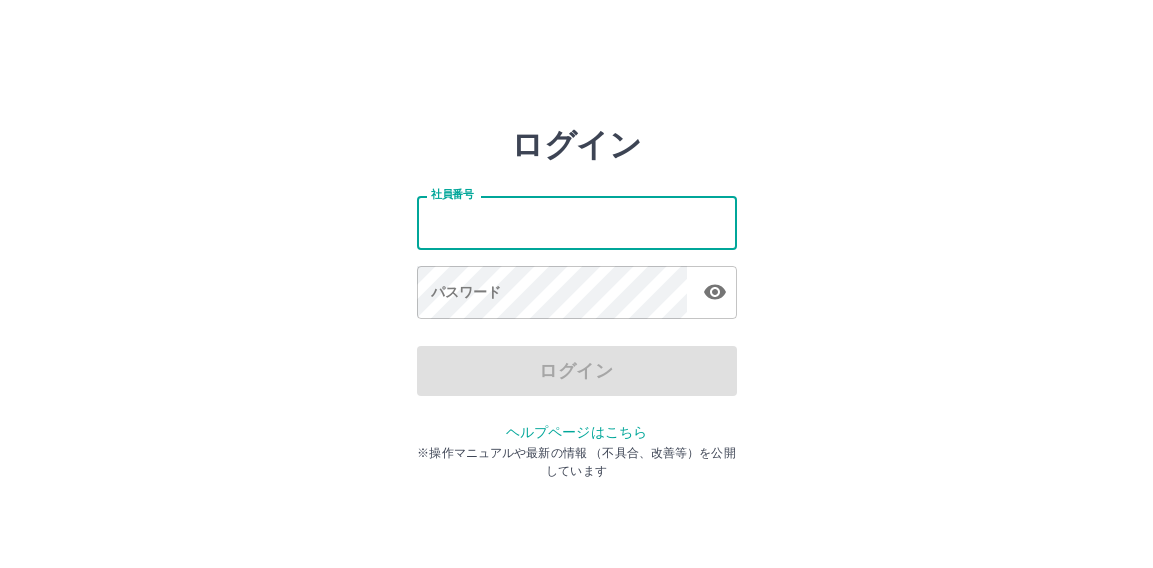 click on "社員番号" at bounding box center [577, 222] 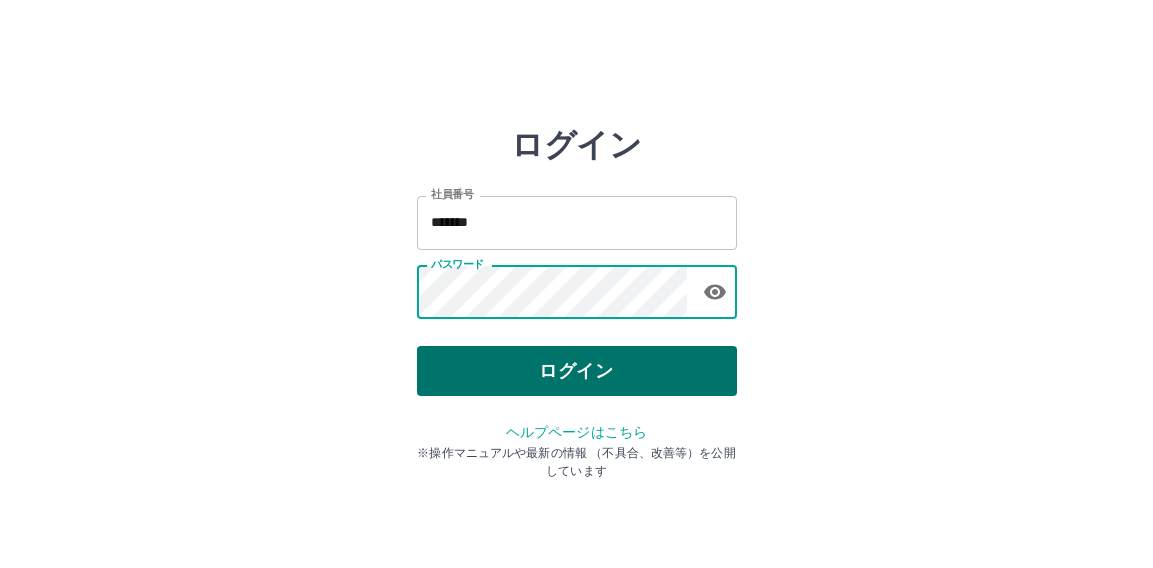click on "ログイン" at bounding box center (577, 371) 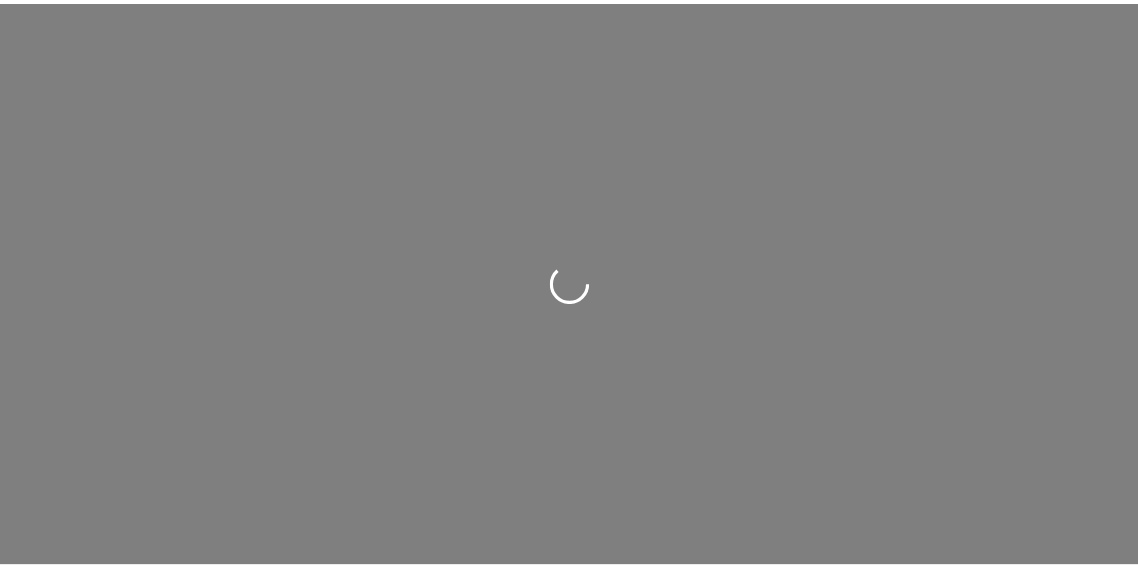 scroll, scrollTop: 0, scrollLeft: 0, axis: both 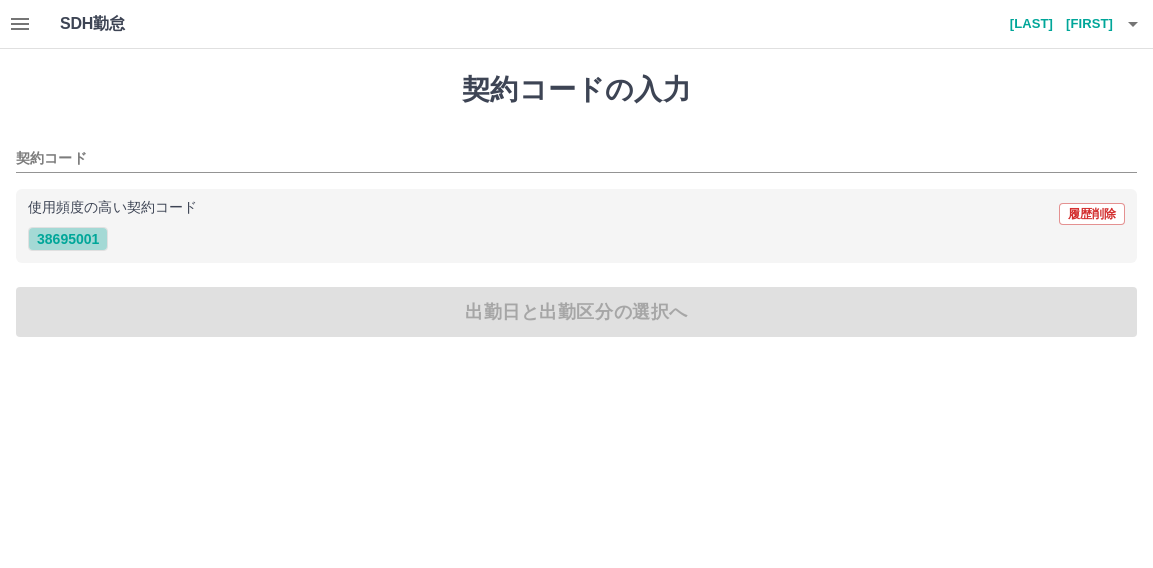 click on "38695001" at bounding box center [68, 239] 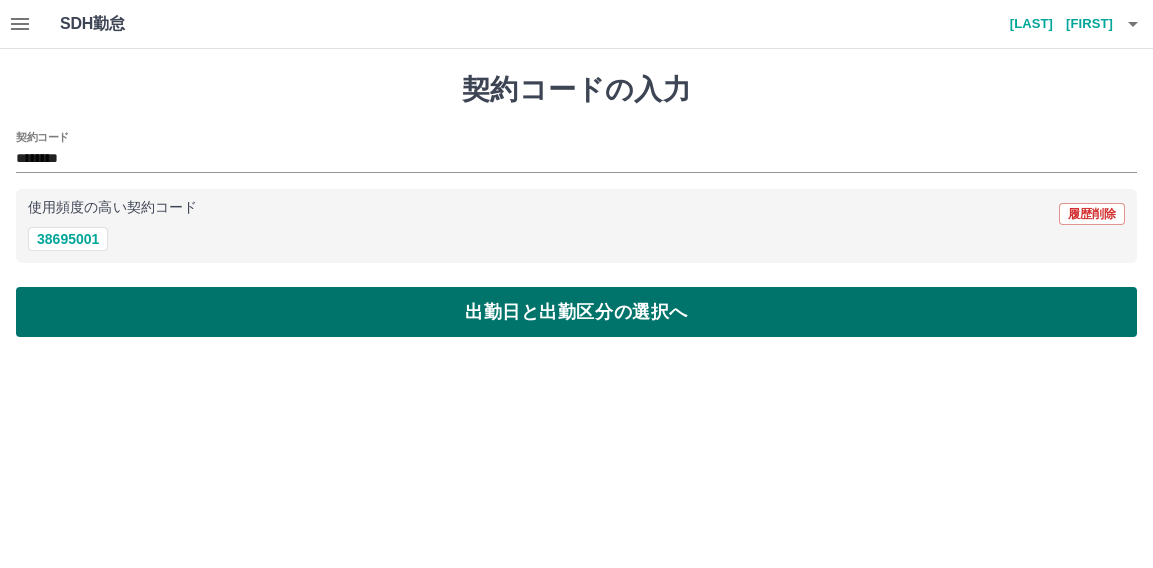 click on "出勤日と出勤区分の選択へ" at bounding box center (576, 312) 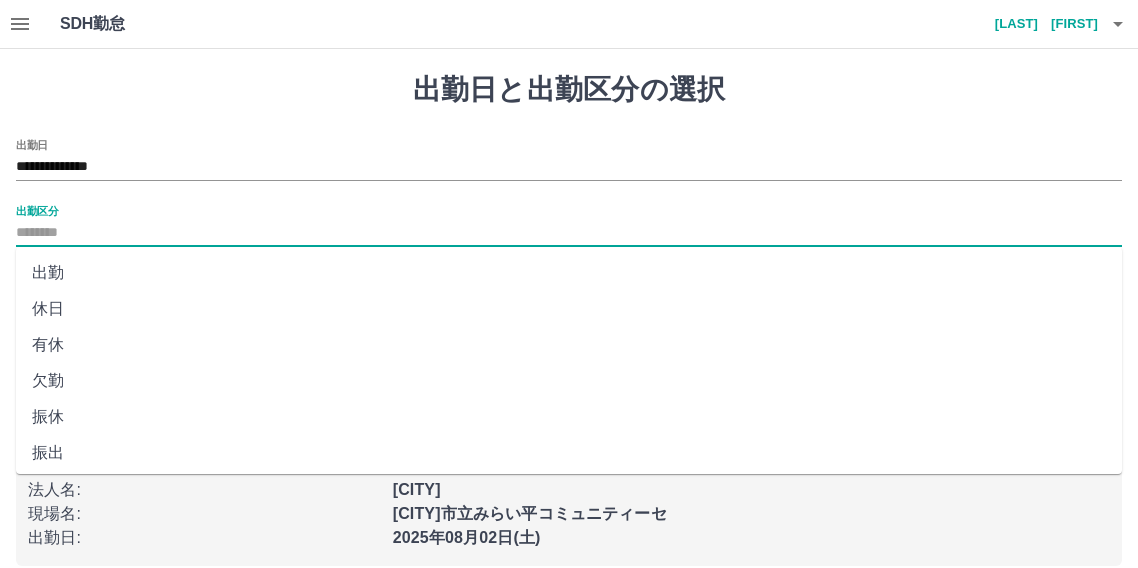 click on "出勤区分" at bounding box center [569, 233] 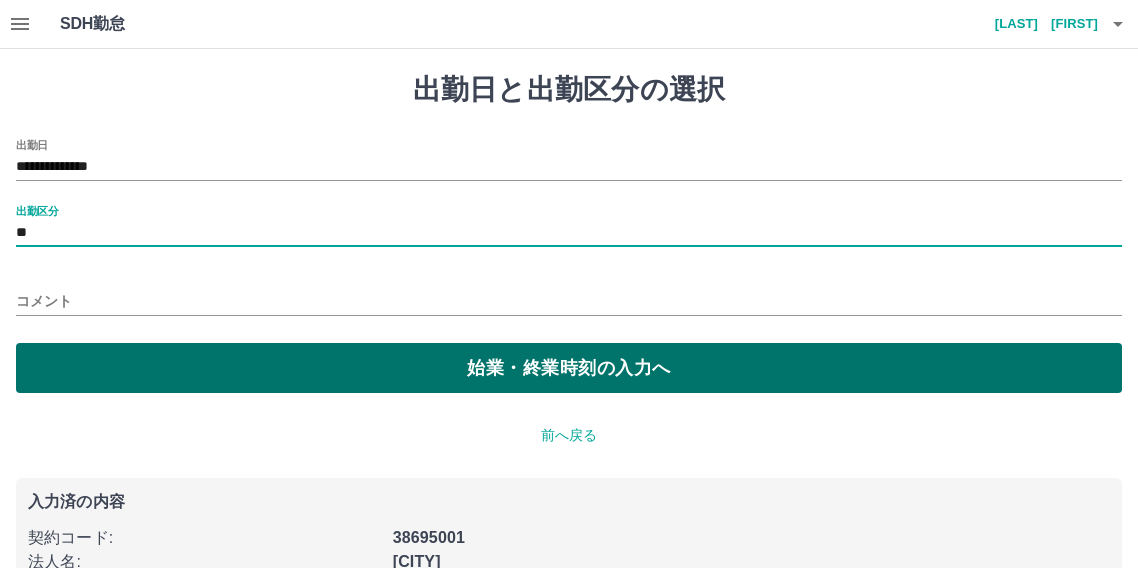 click on "始業・終業時刻の入力へ" at bounding box center (569, 368) 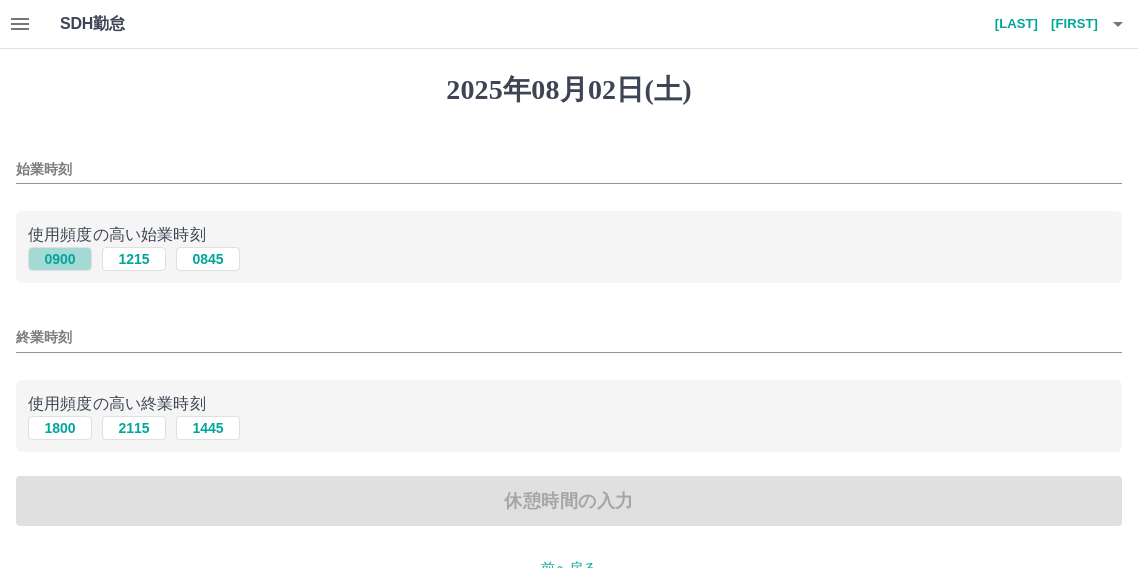 click on "0900" at bounding box center (60, 259) 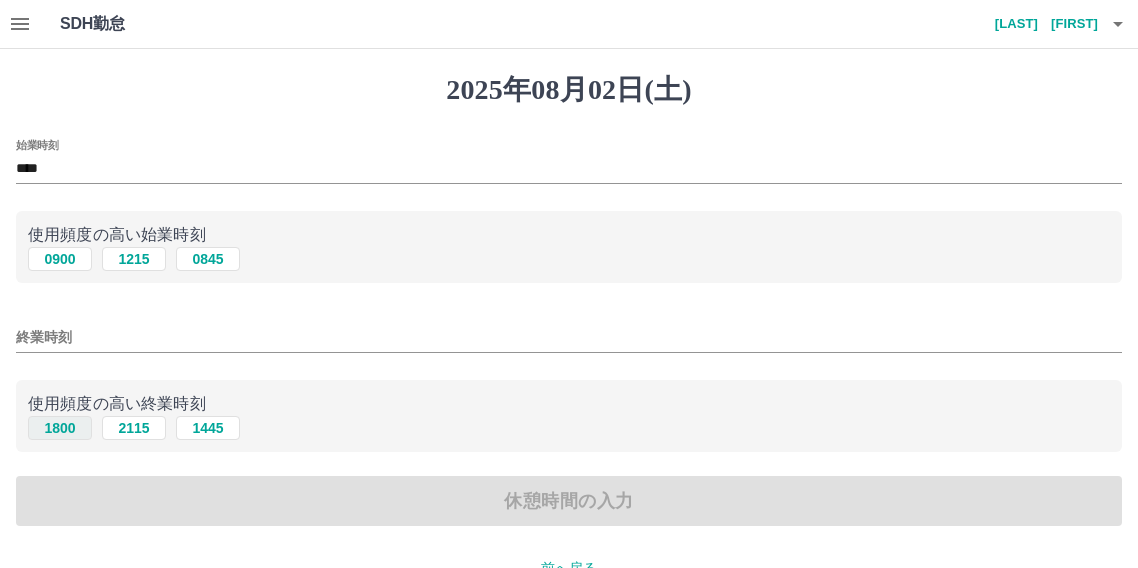 click on "1800" at bounding box center (60, 428) 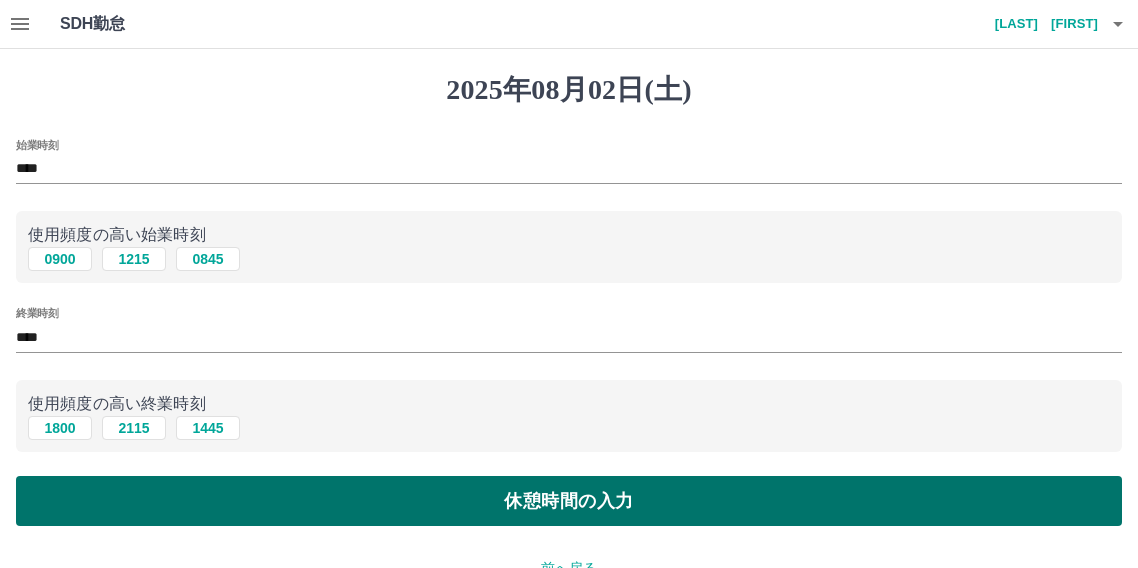 click on "休憩時間の入力" at bounding box center [569, 501] 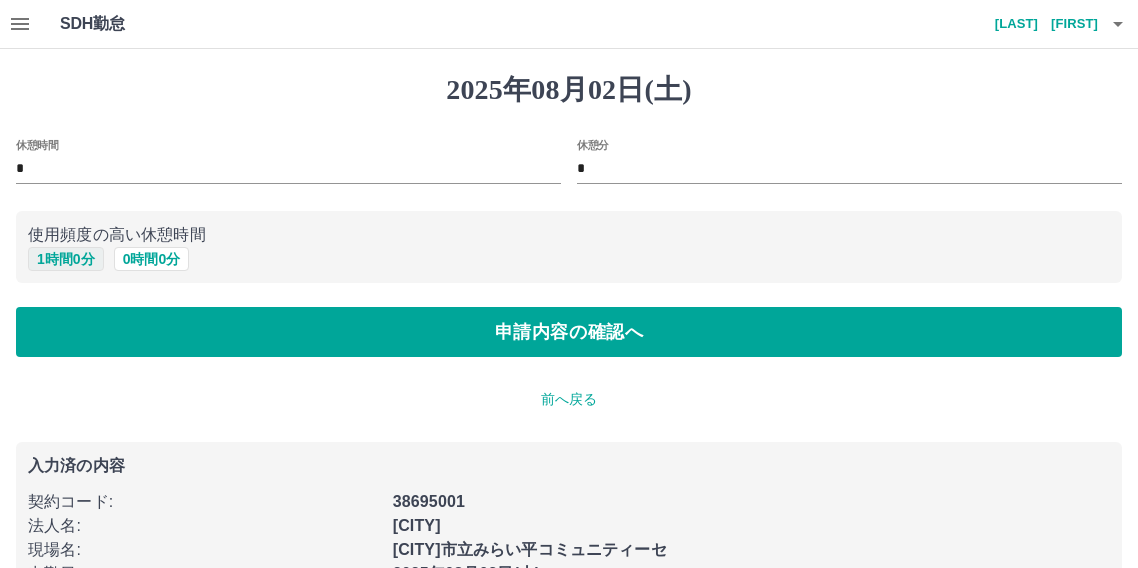 click on "1 時間 0 分" at bounding box center (66, 259) 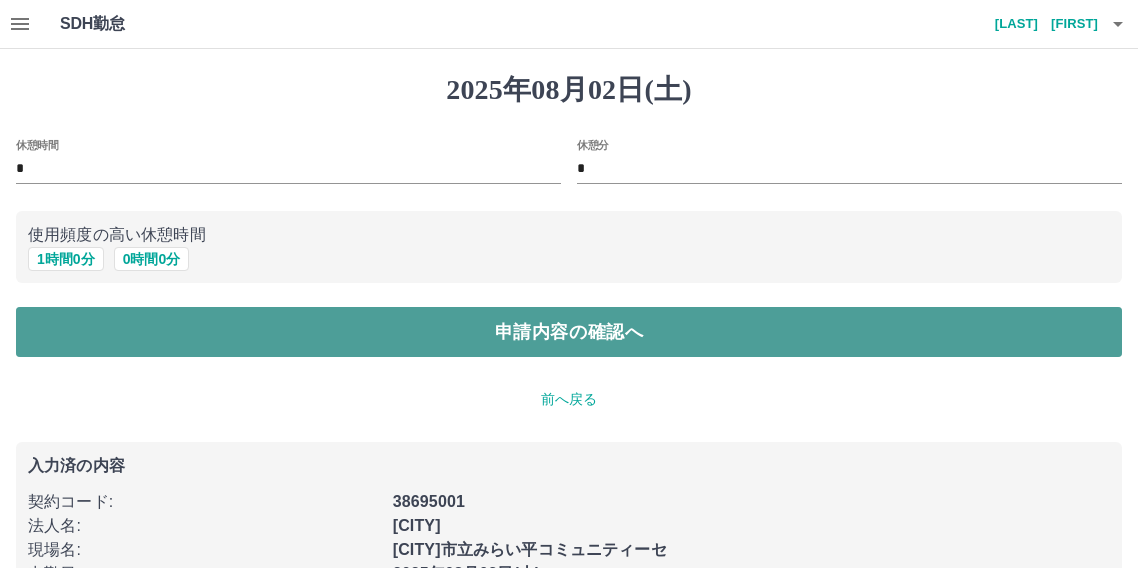click on "申請内容の確認へ" at bounding box center [569, 332] 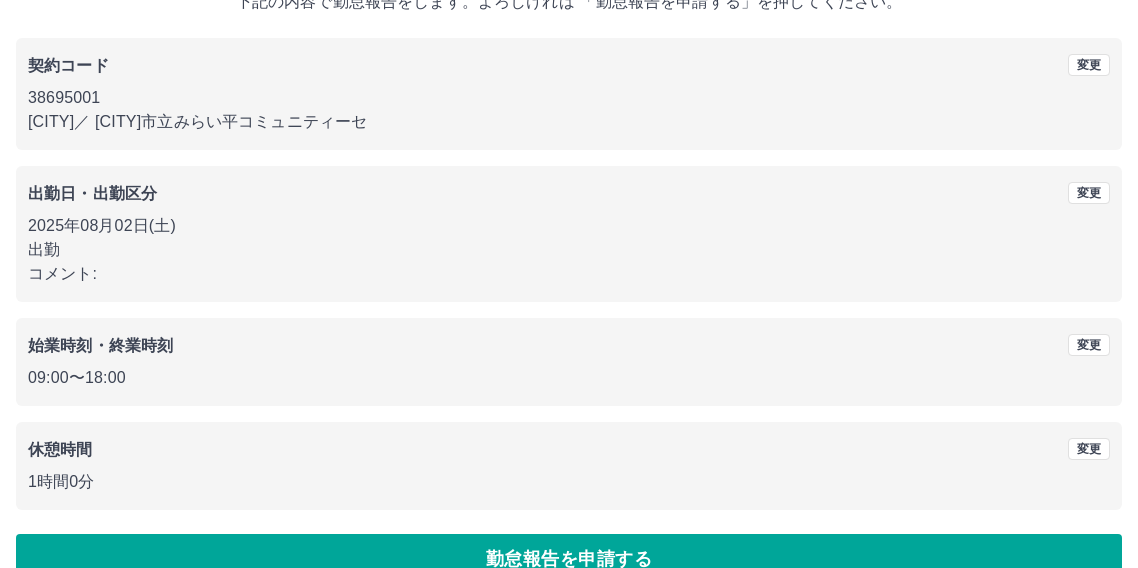 scroll, scrollTop: 181, scrollLeft: 0, axis: vertical 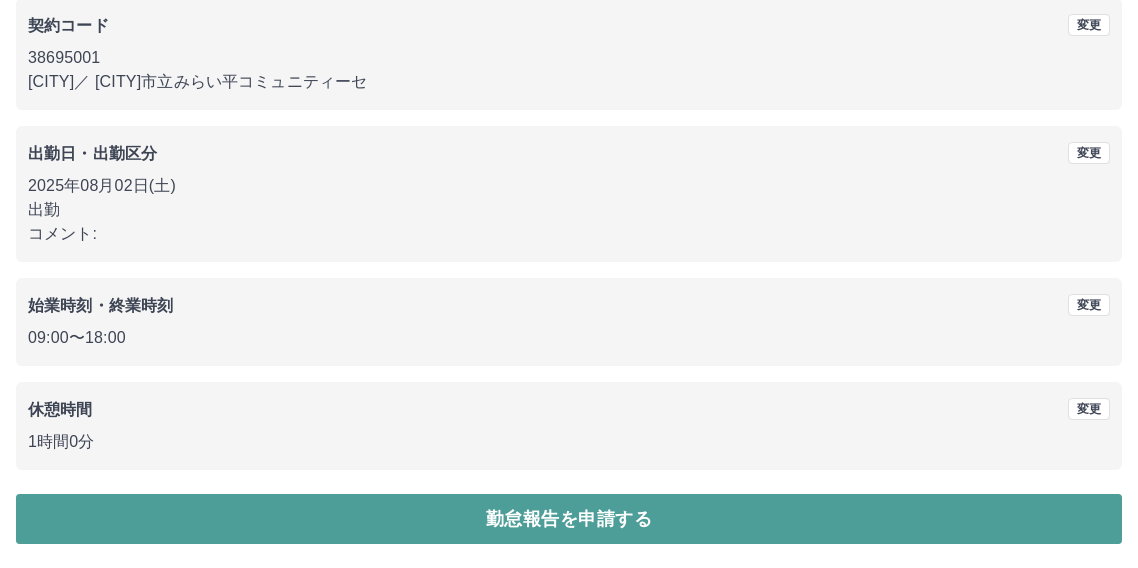 click on "勤怠報告を申請する" at bounding box center (569, 519) 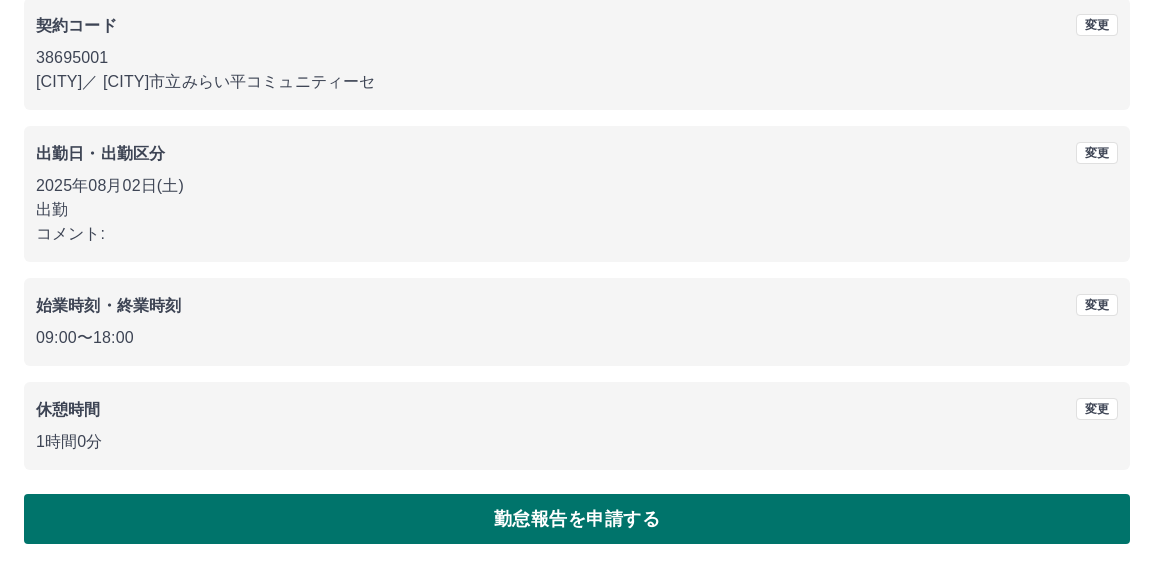 scroll, scrollTop: 0, scrollLeft: 0, axis: both 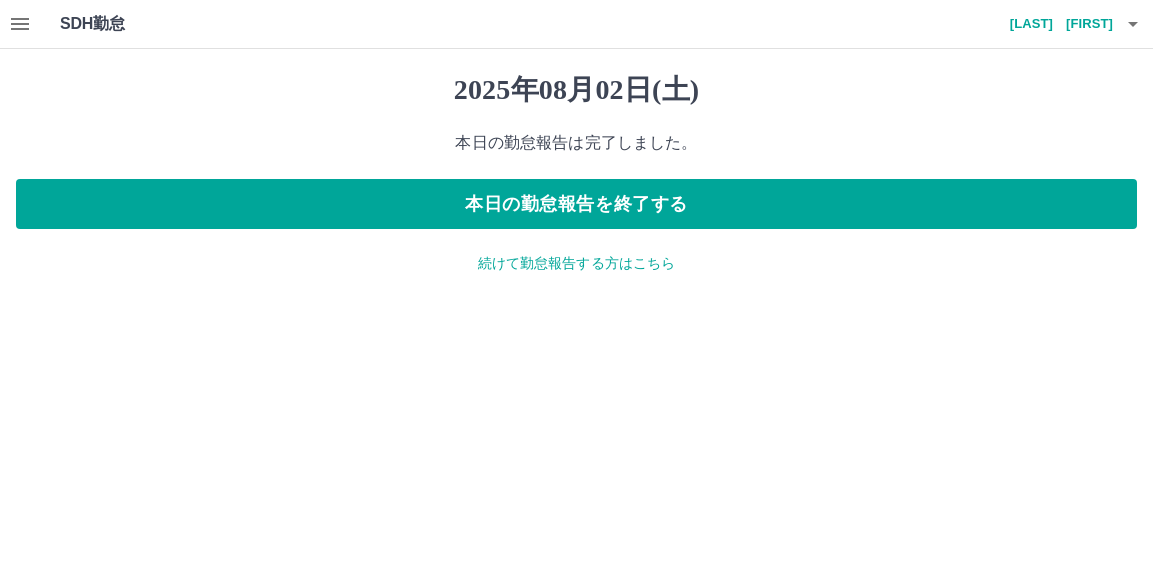 click on "SDH勤怠 矢島　陽子 2025年08月02日(土) 本日の勤怠報告は完了しました。 本日の勤怠報告を終了する 続けて勤怠報告する方はこちら SDH勤怠" at bounding box center [576, 149] 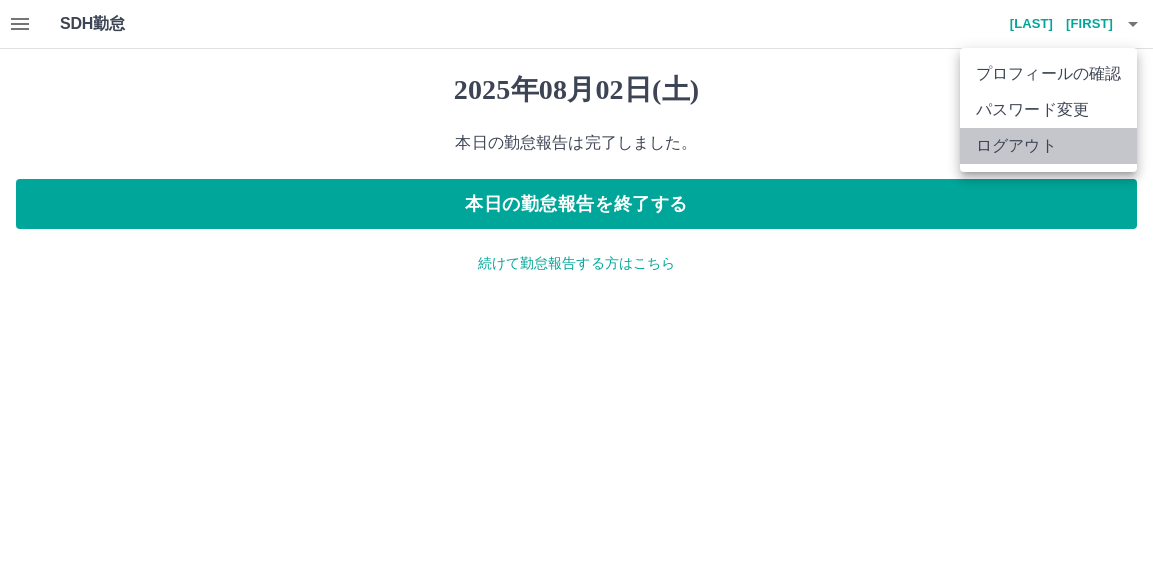 click on "ログアウト" at bounding box center [1048, 146] 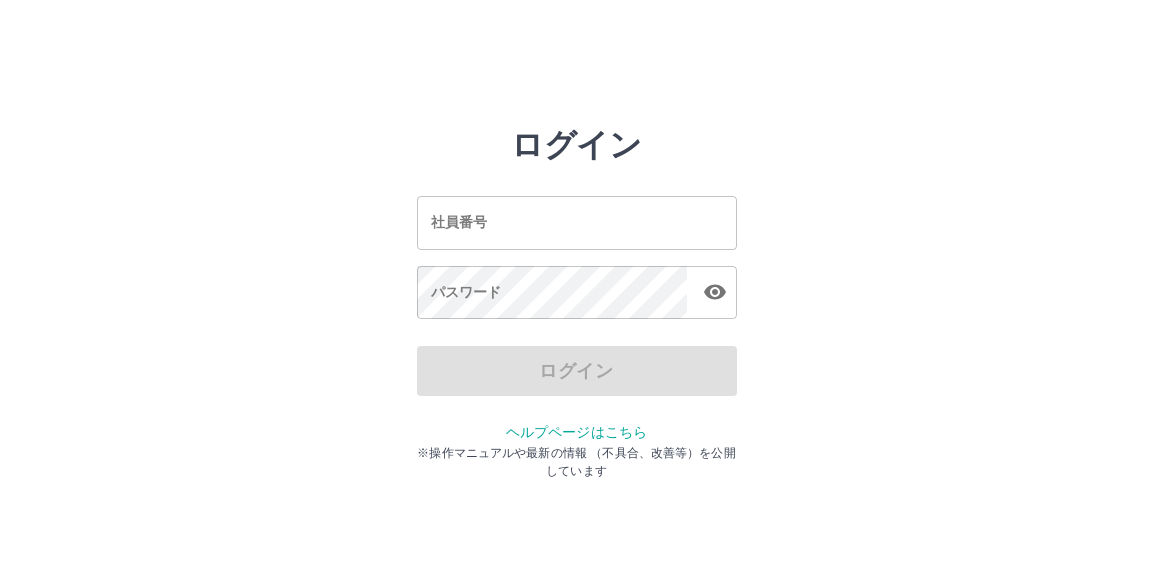 scroll, scrollTop: 0, scrollLeft: 0, axis: both 